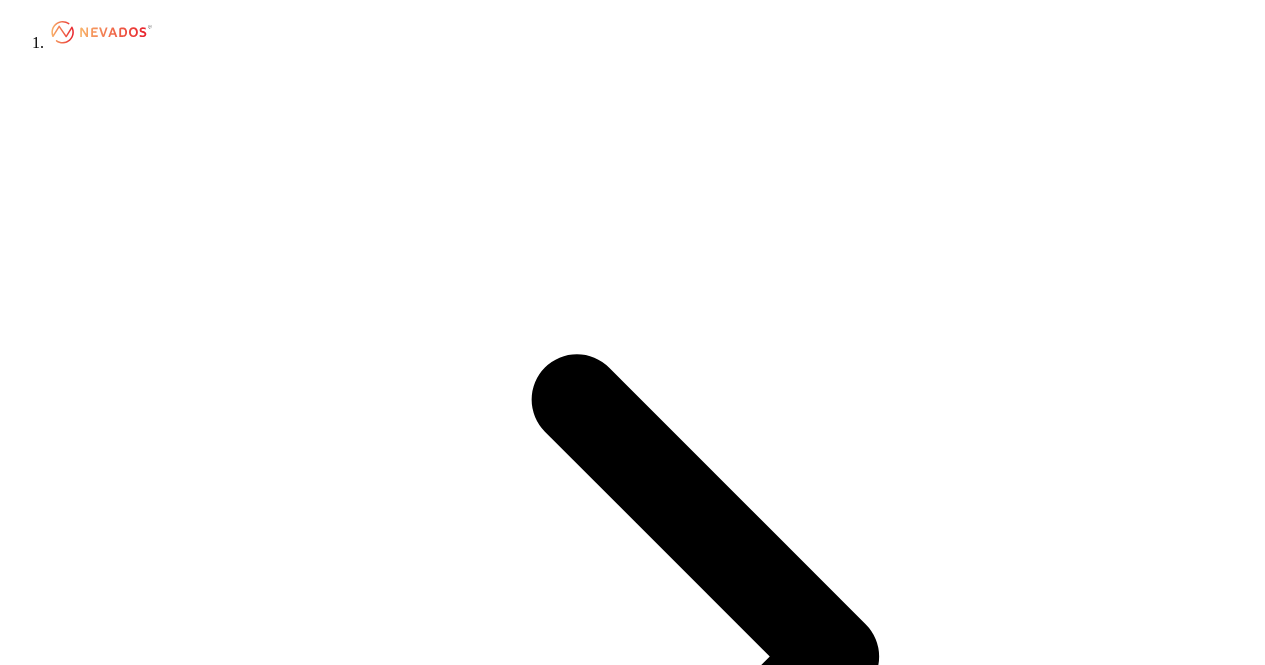 scroll, scrollTop: 0, scrollLeft: 0, axis: both 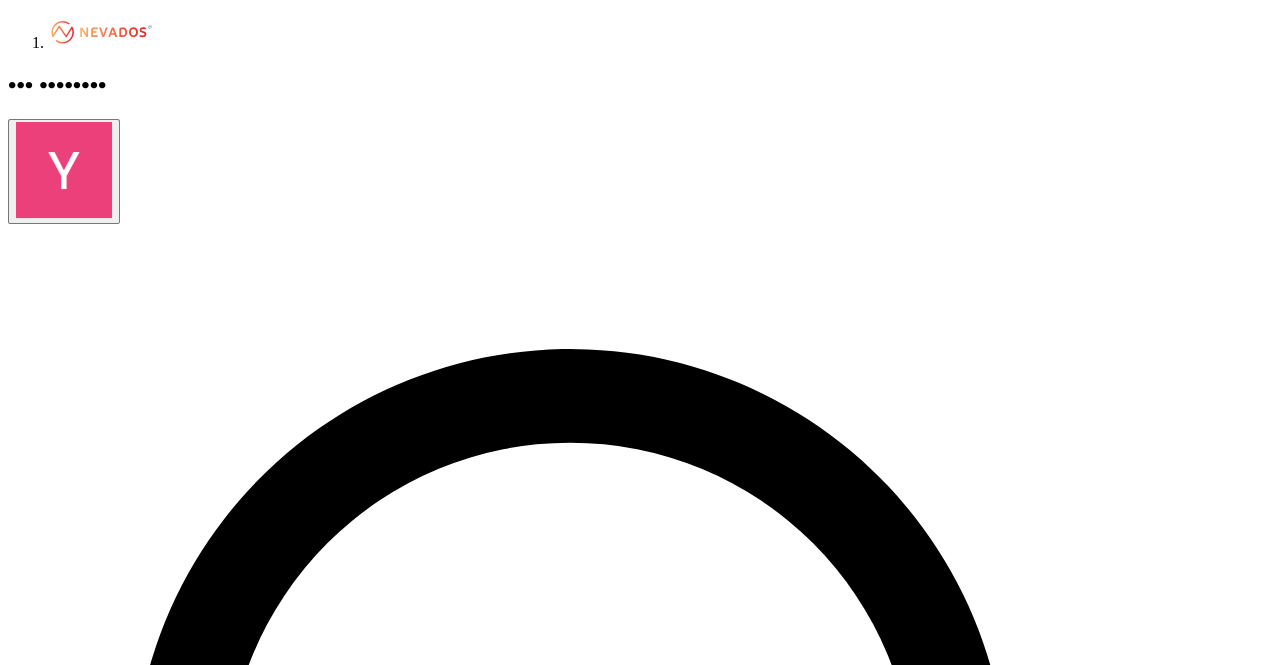 click on "Status" at bounding box center [35, 1508] 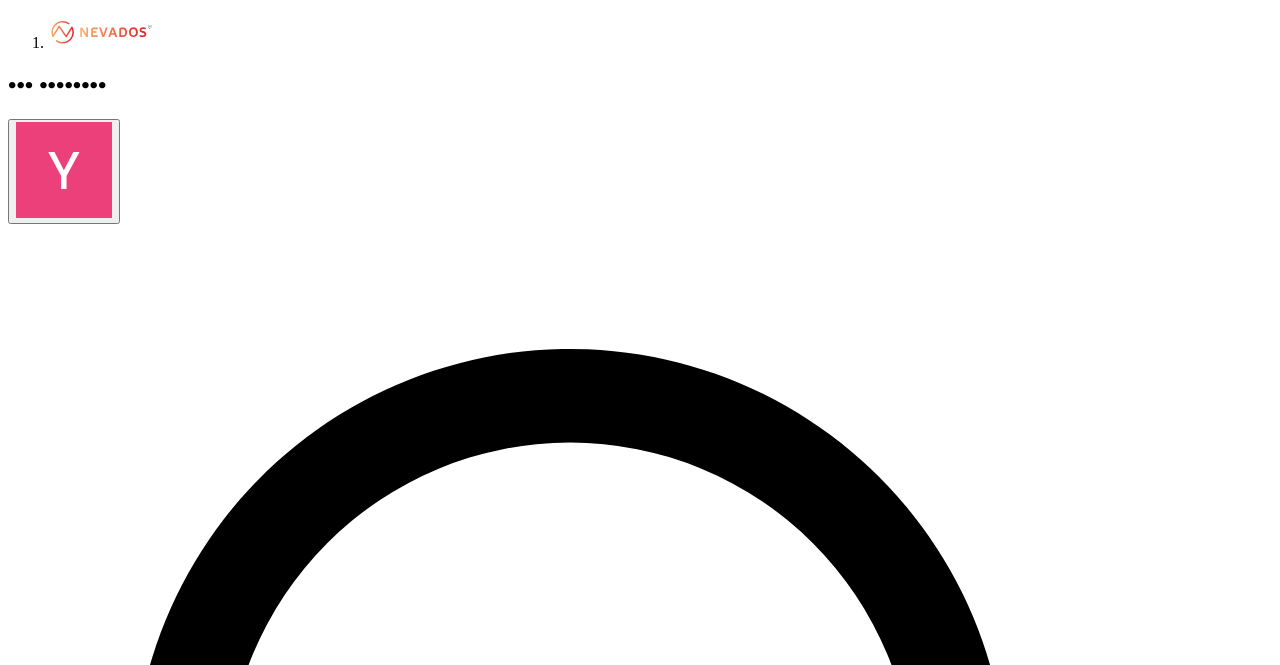 click on "Status Quoting Engineering PO Awarded Commisioning Operational Archived New Project" at bounding box center [632, 4727] 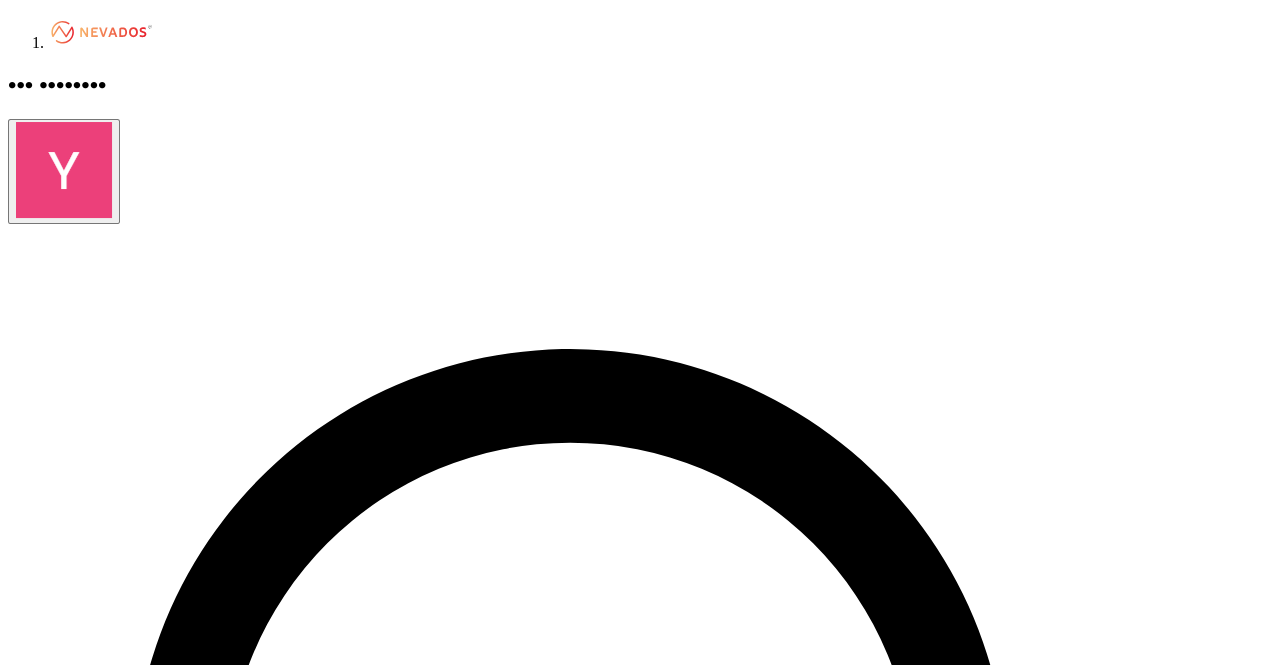 click on "••• •••••••" at bounding box center [48, 1574] 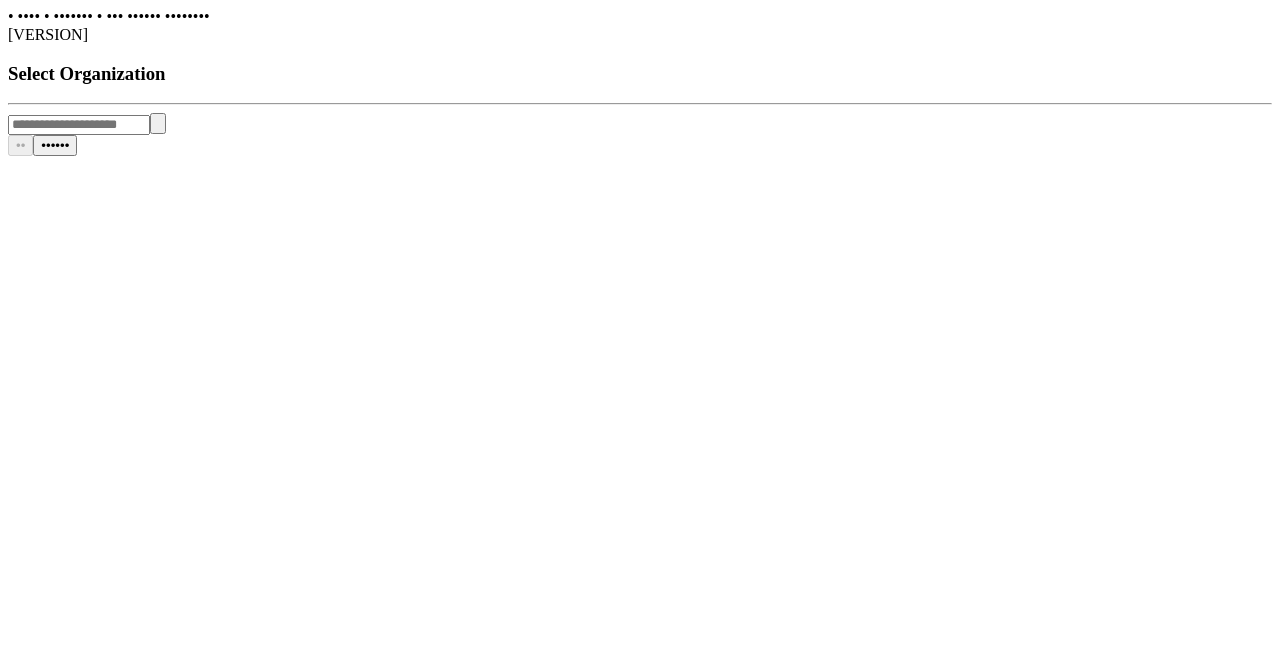 click on "Select Organization OK Cancel" at bounding box center [640, 110] 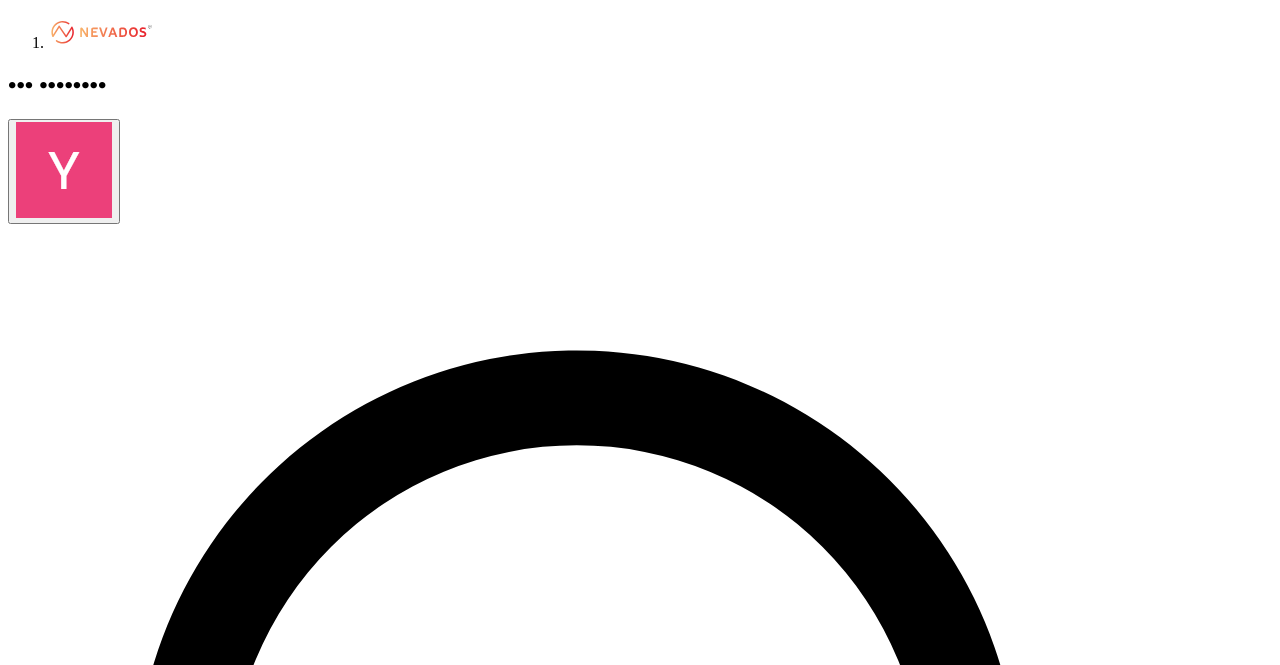 click on "Status" at bounding box center (35, 1544) 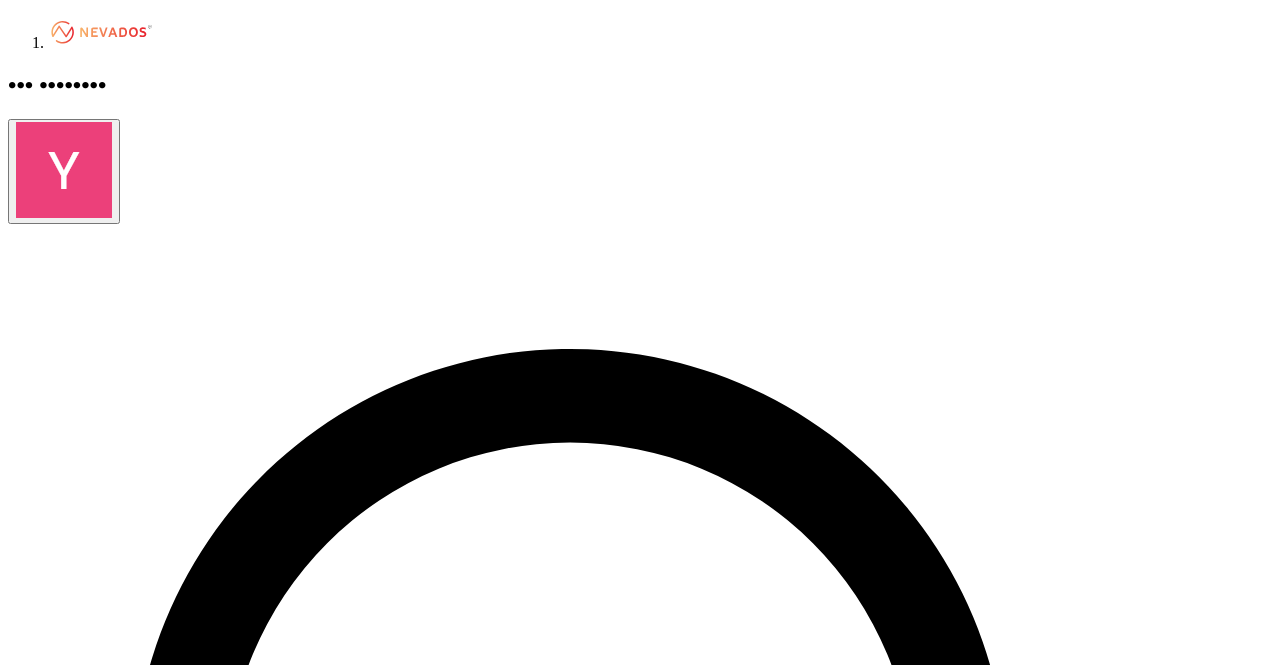 click on "Status Quoting Engineering PO Awarded Commisioning Operational Archived New Project" at bounding box center (632, 4090) 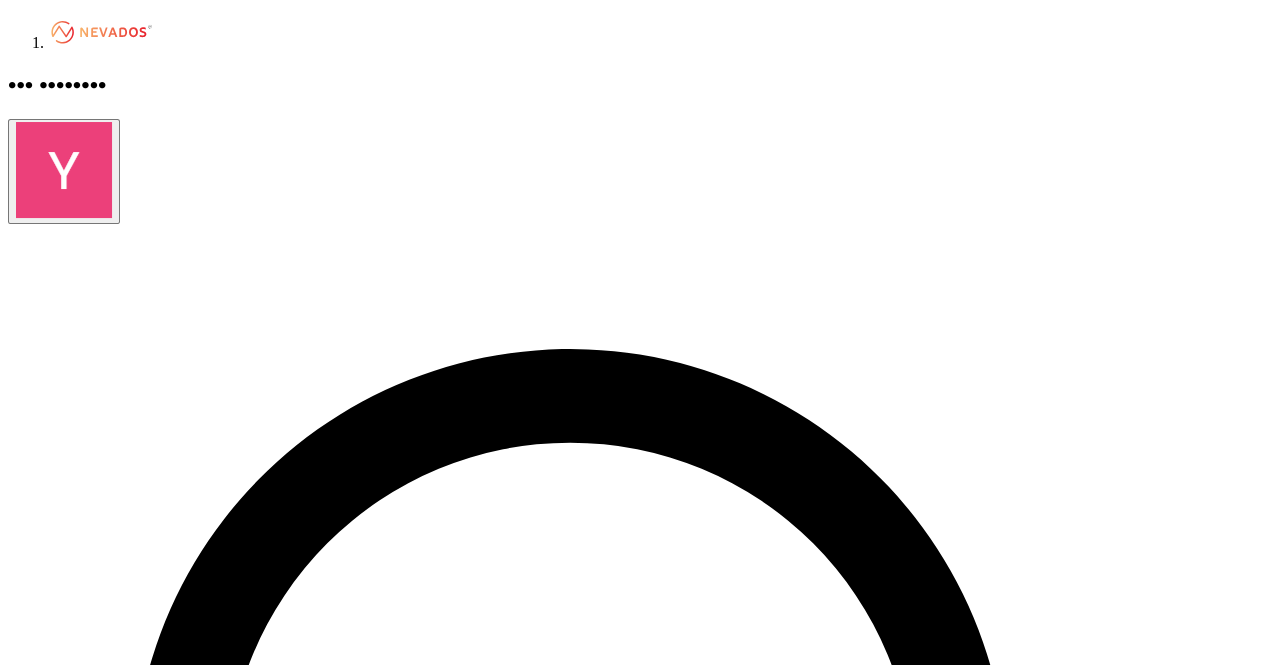 click on "••• •••••••" at bounding box center [48, 1574] 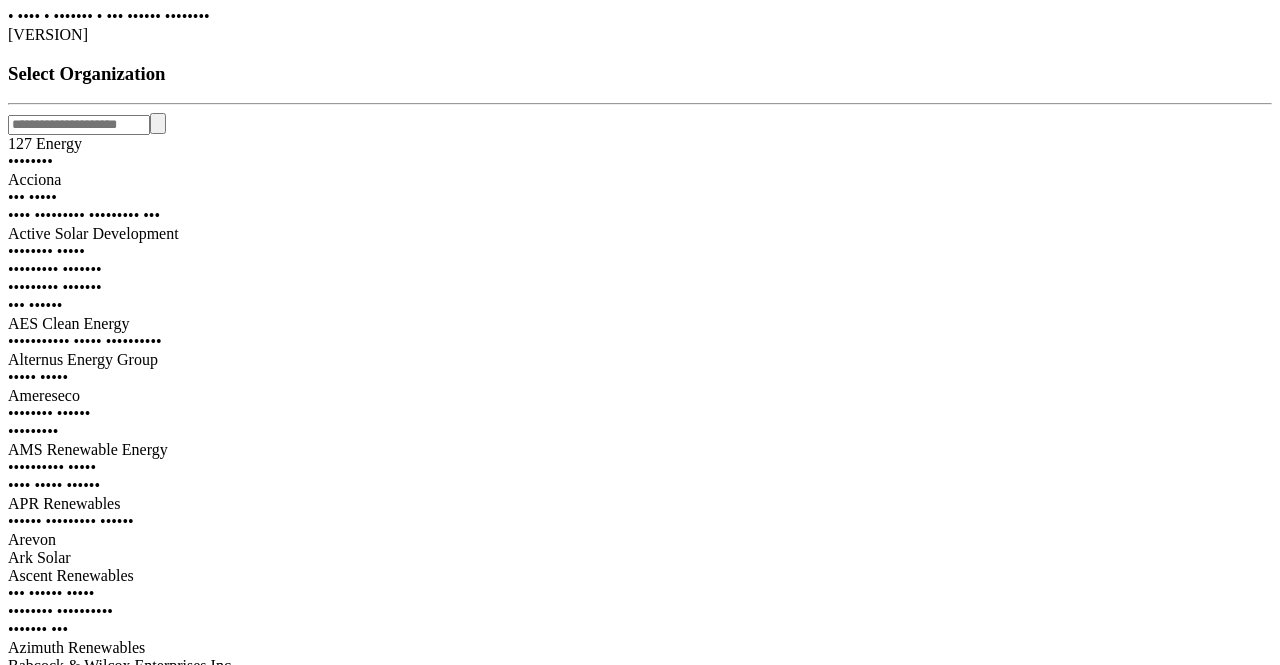 click at bounding box center [158, 128] 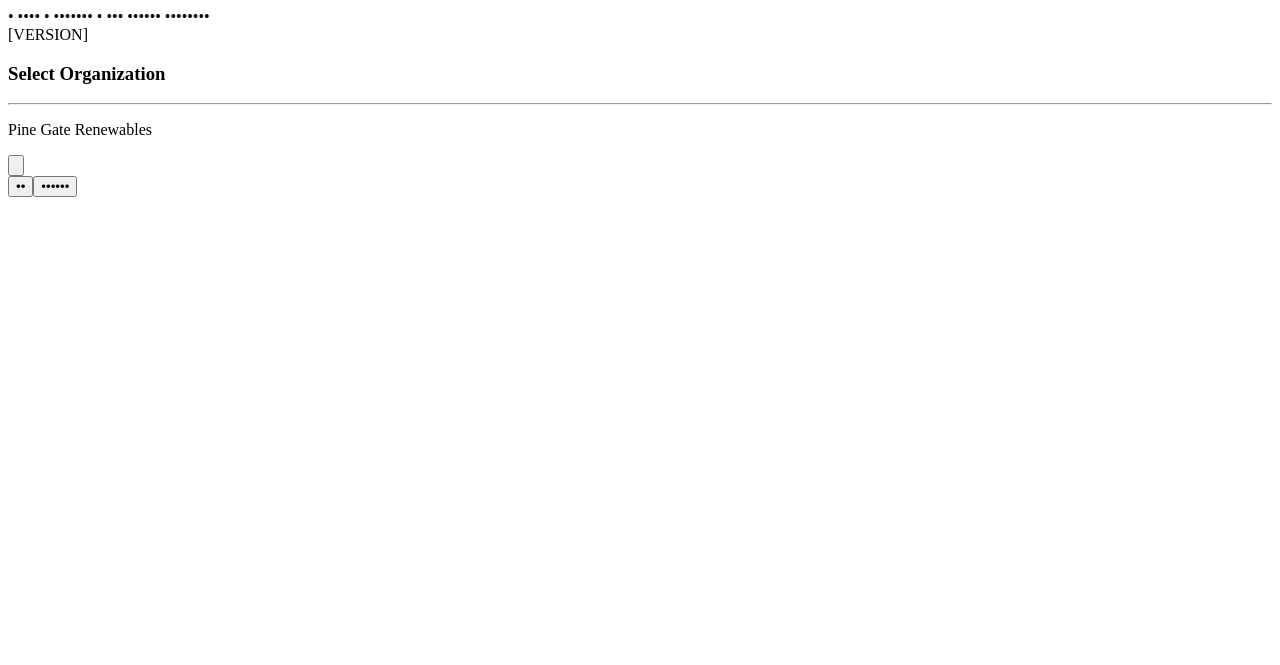 click on "••" at bounding box center (20, 186) 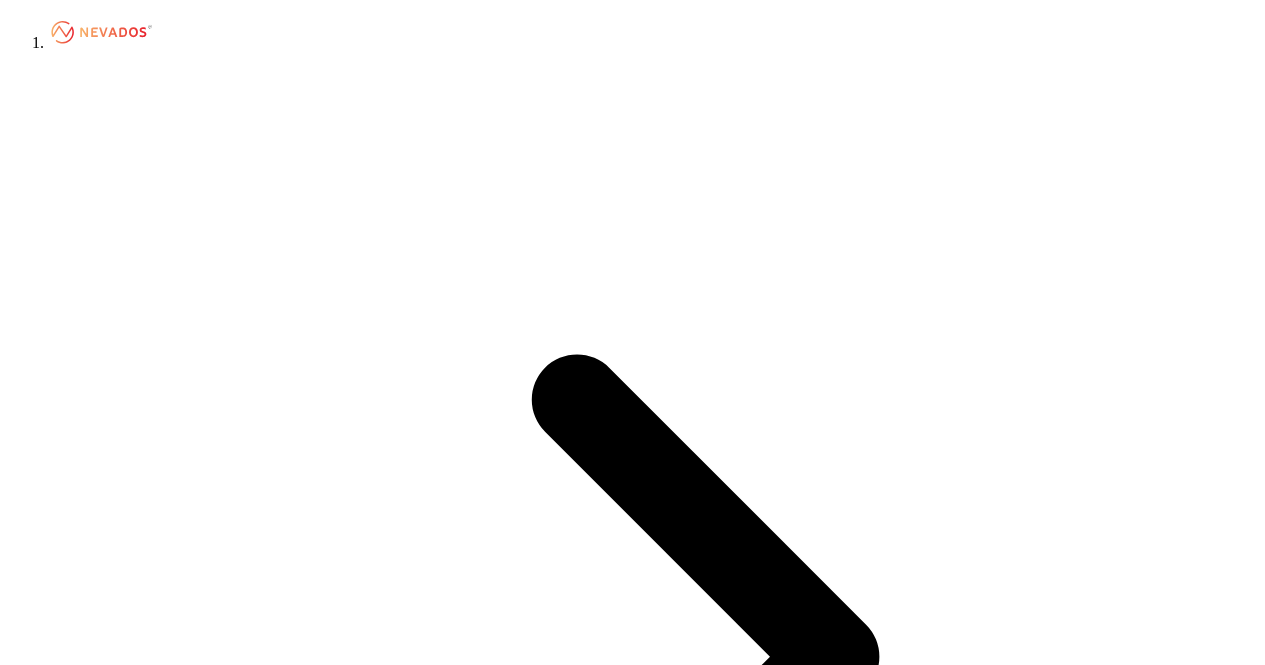 click on "••••••••••••••" at bounding box center [79, 4416] 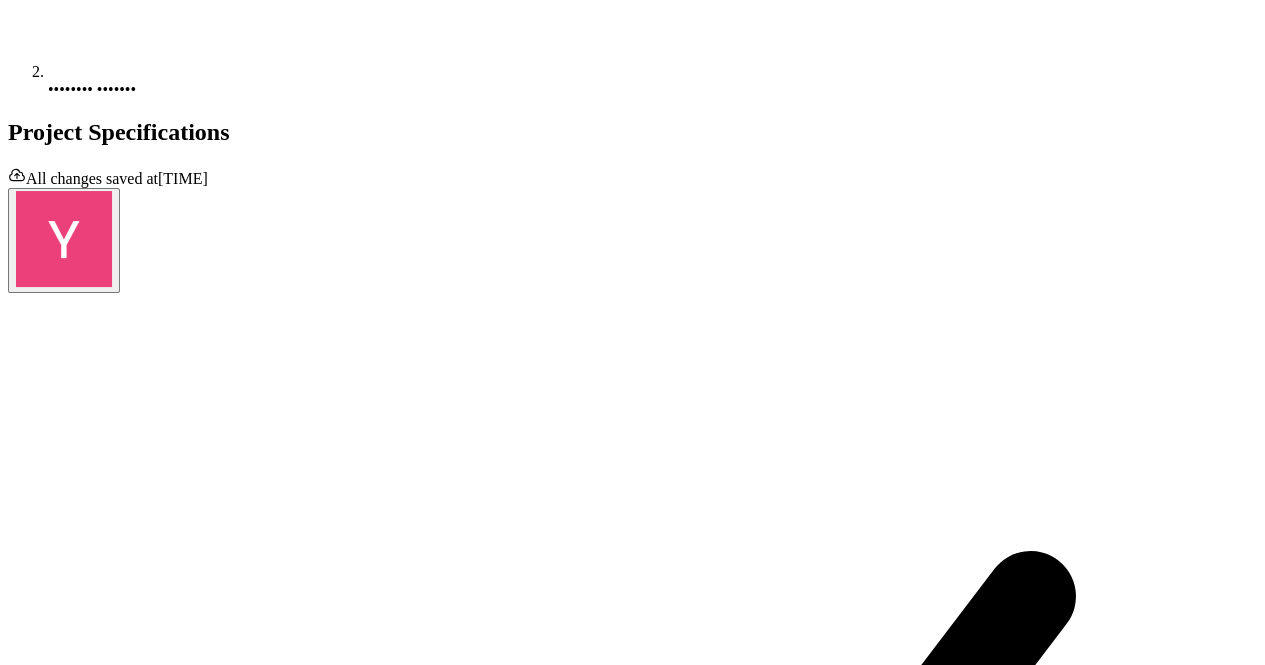 scroll, scrollTop: 1185, scrollLeft: 0, axis: vertical 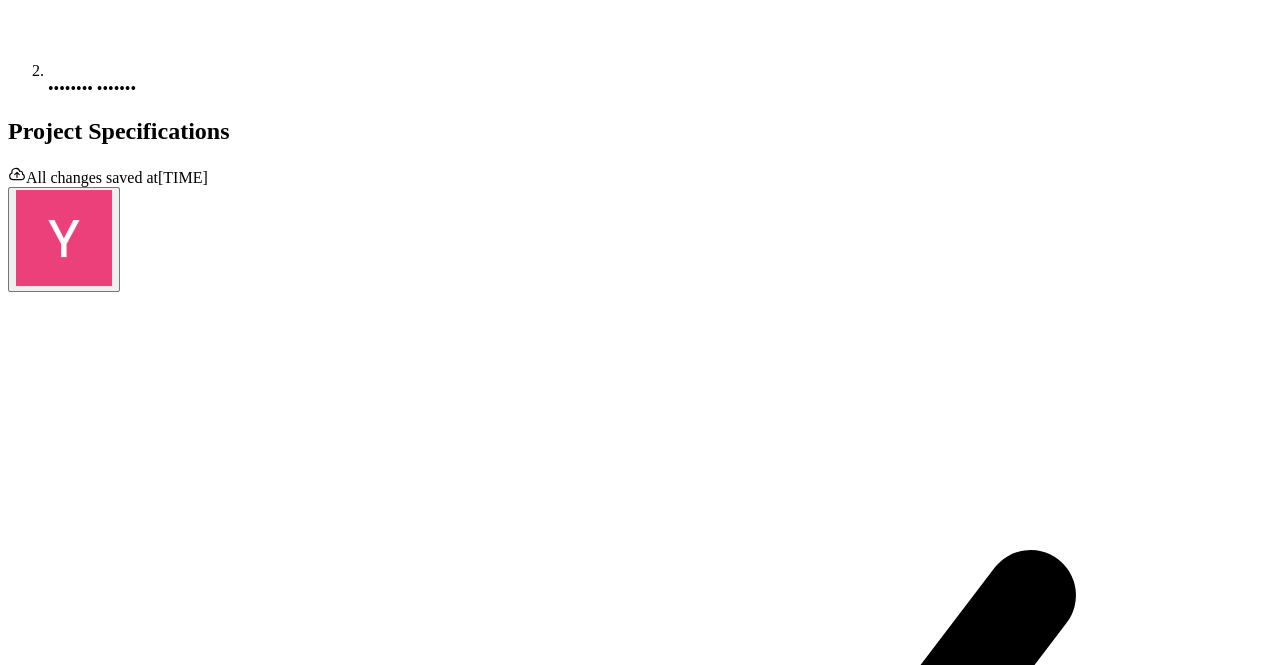 click on "••••••• ••••••••" at bounding box center [71, 5727] 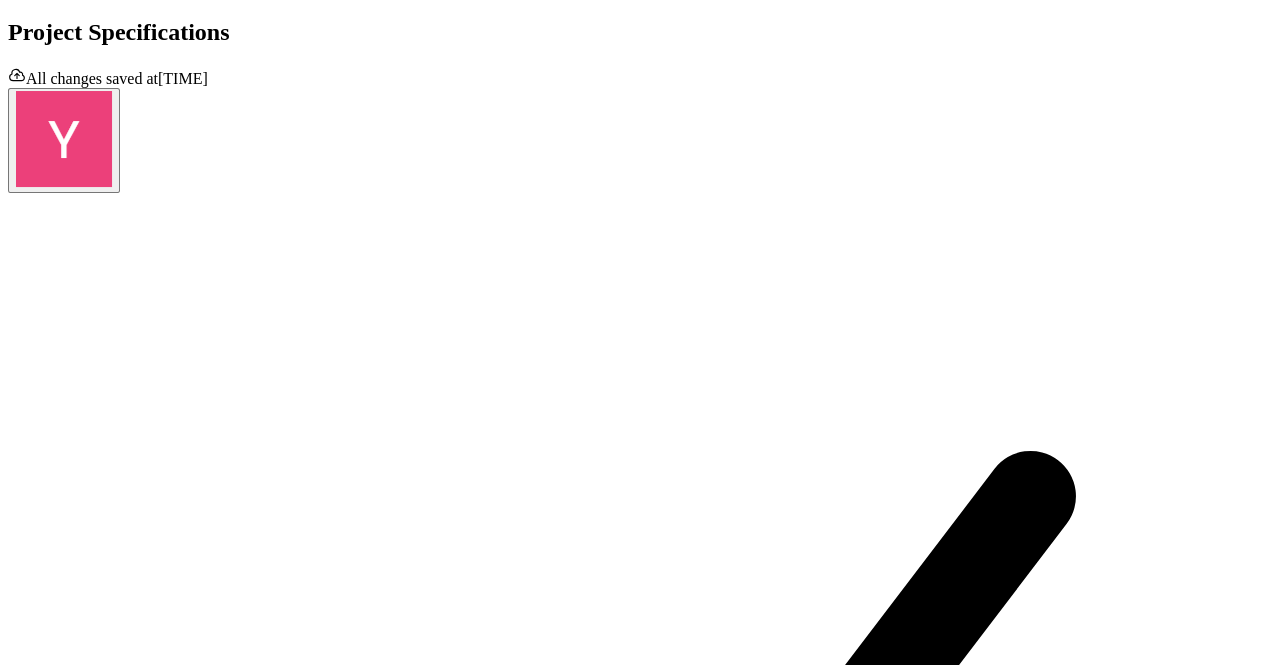scroll, scrollTop: 1285, scrollLeft: 0, axis: vertical 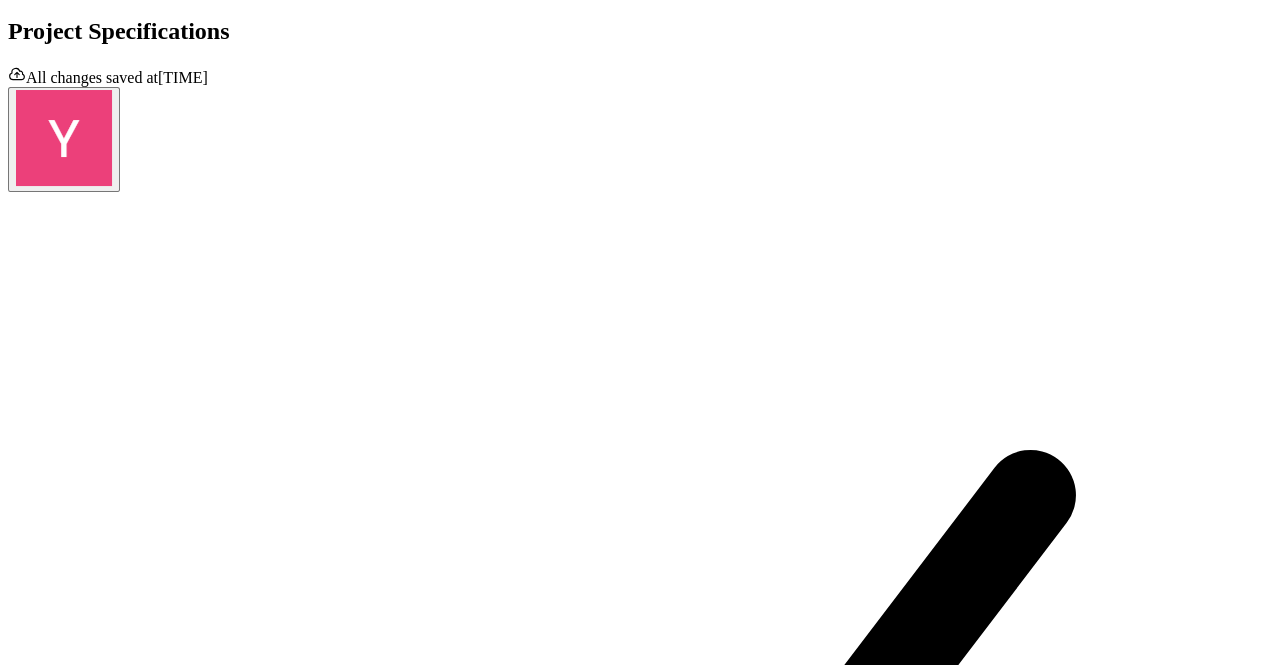 click on "[MASKED]" at bounding box center [51, 5760] 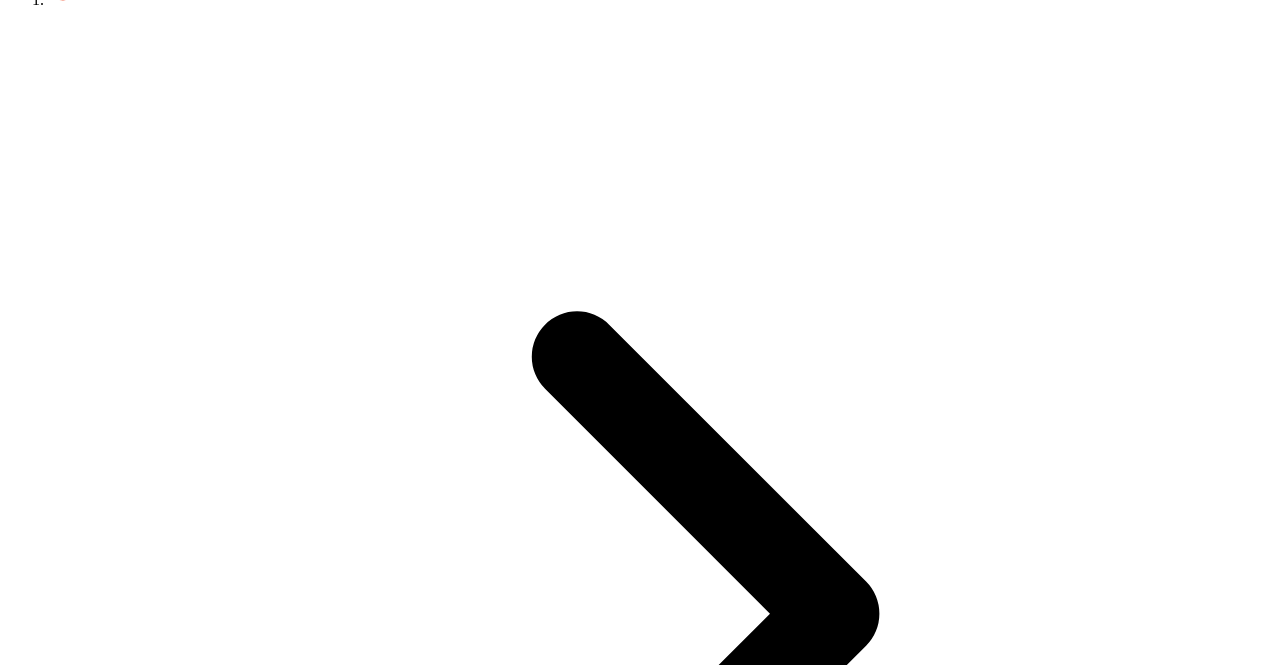 scroll, scrollTop: 0, scrollLeft: 0, axis: both 